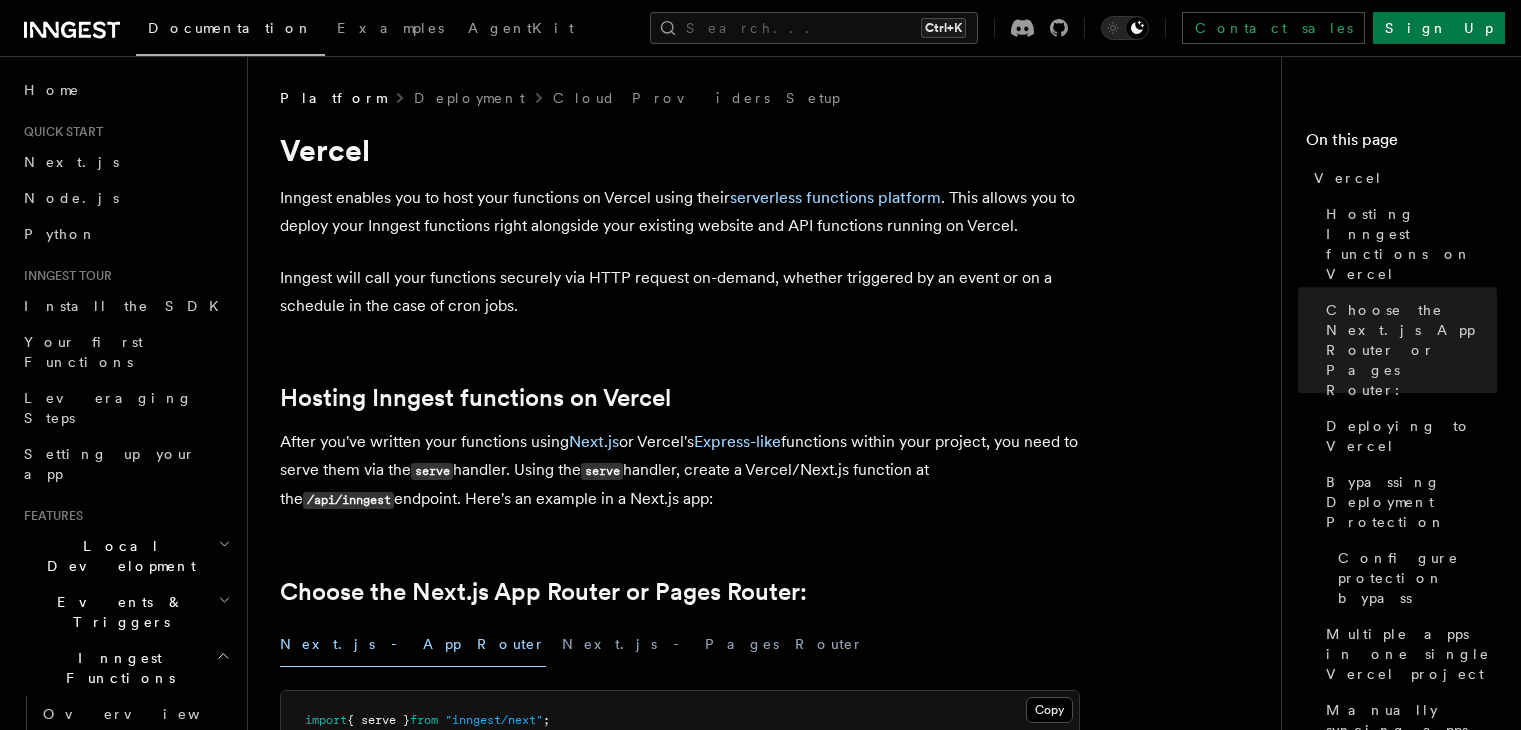 scroll, scrollTop: 1476, scrollLeft: 0, axis: vertical 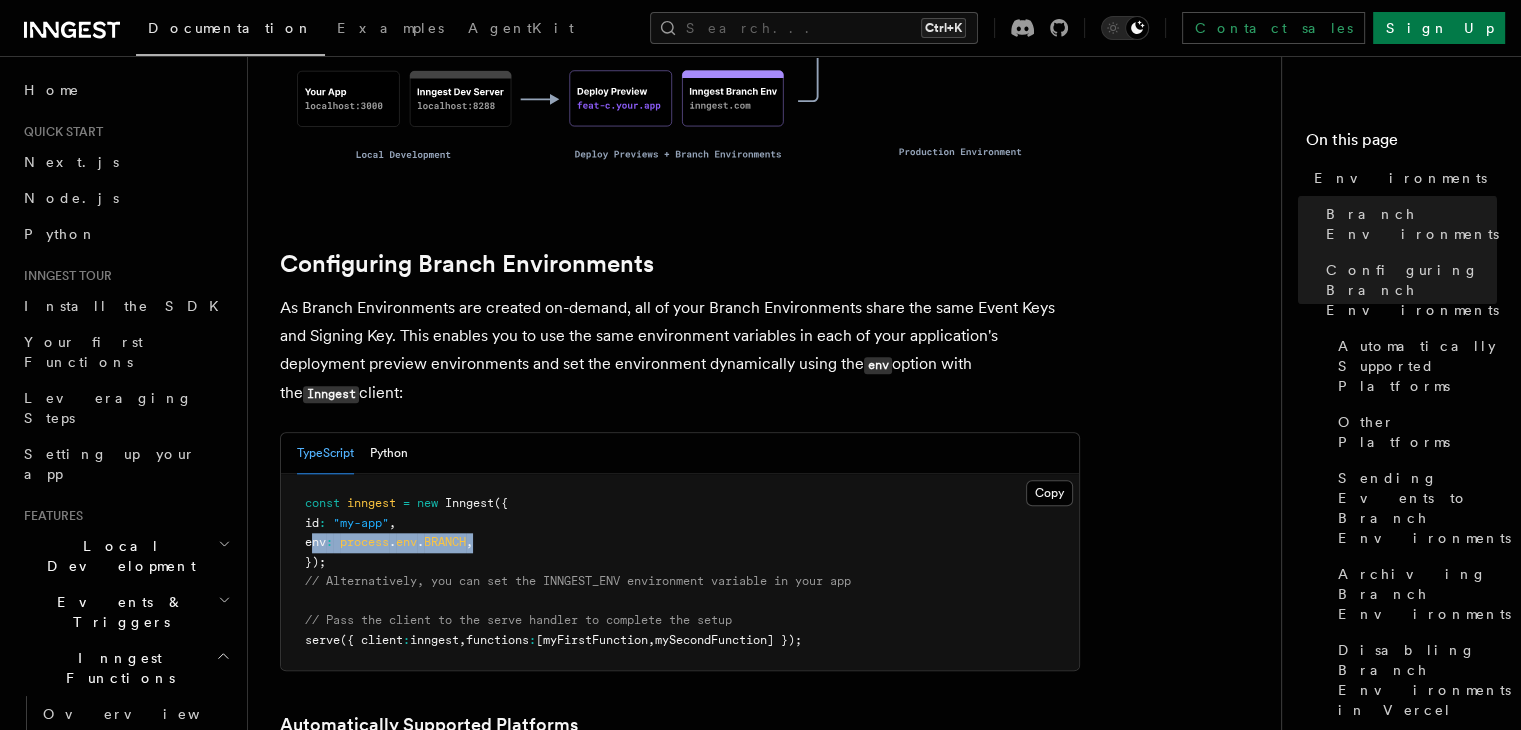 copy on "env :   process . env . BRANCH ," 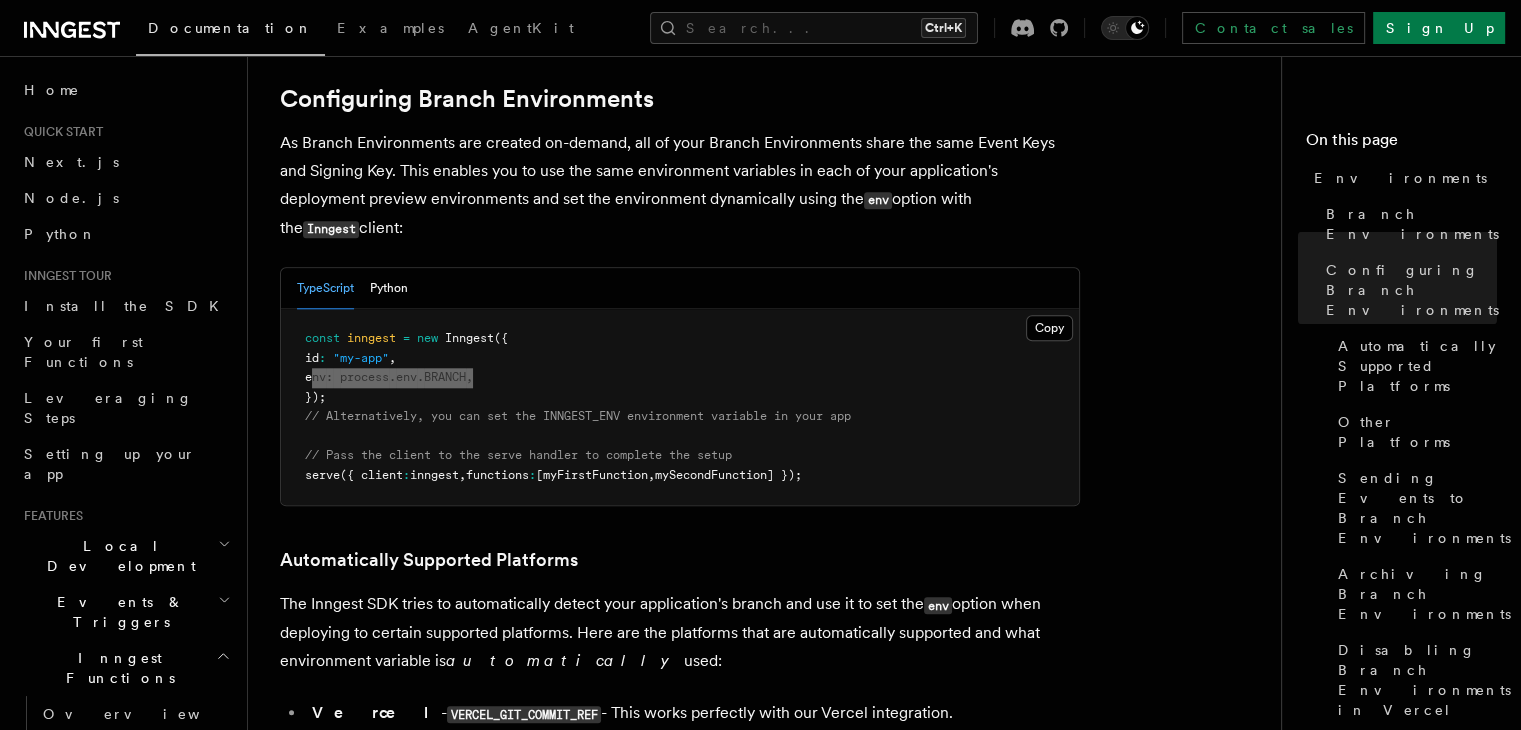 scroll, scrollTop: 2000, scrollLeft: 0, axis: vertical 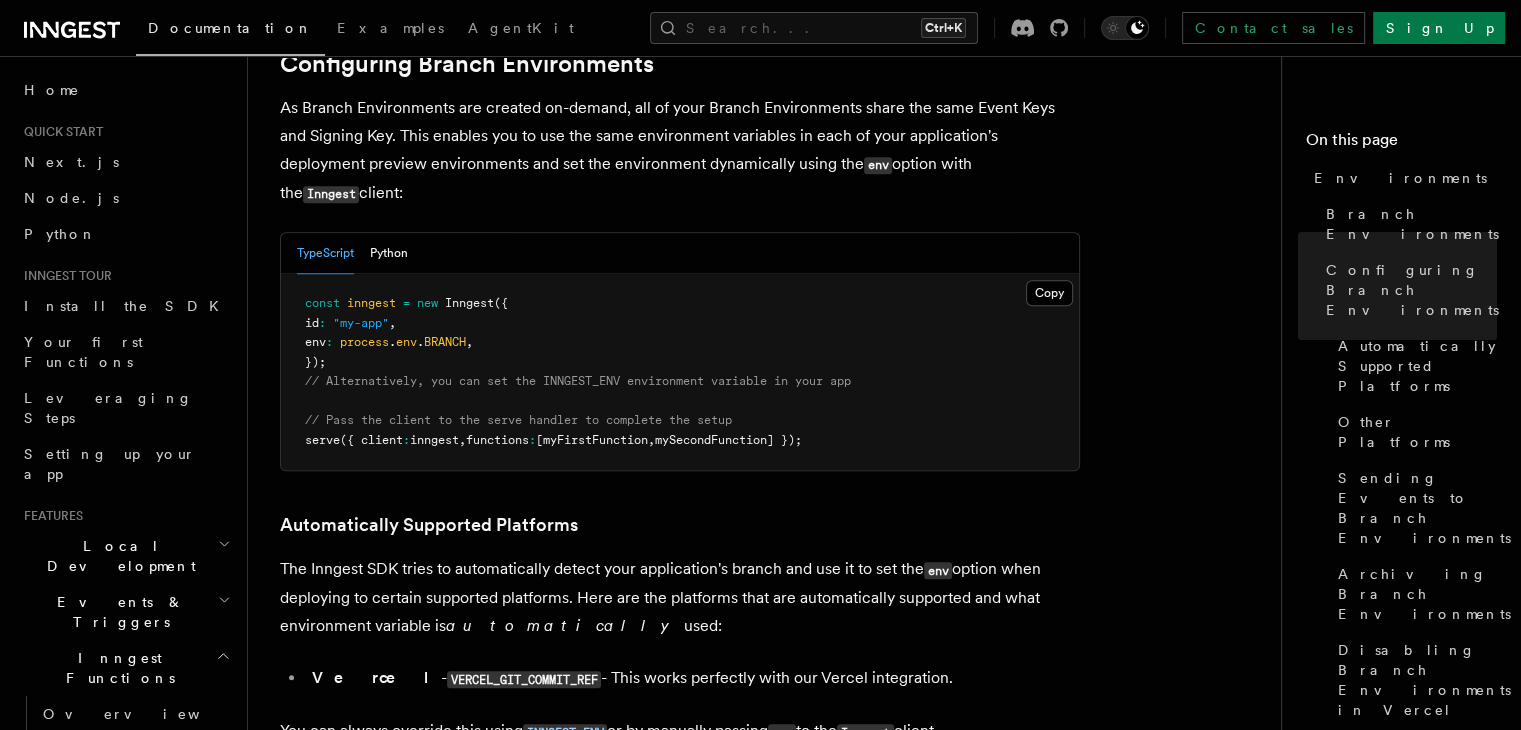 click on "VERCEL_GIT_COMMIT_REF" at bounding box center (524, 679) 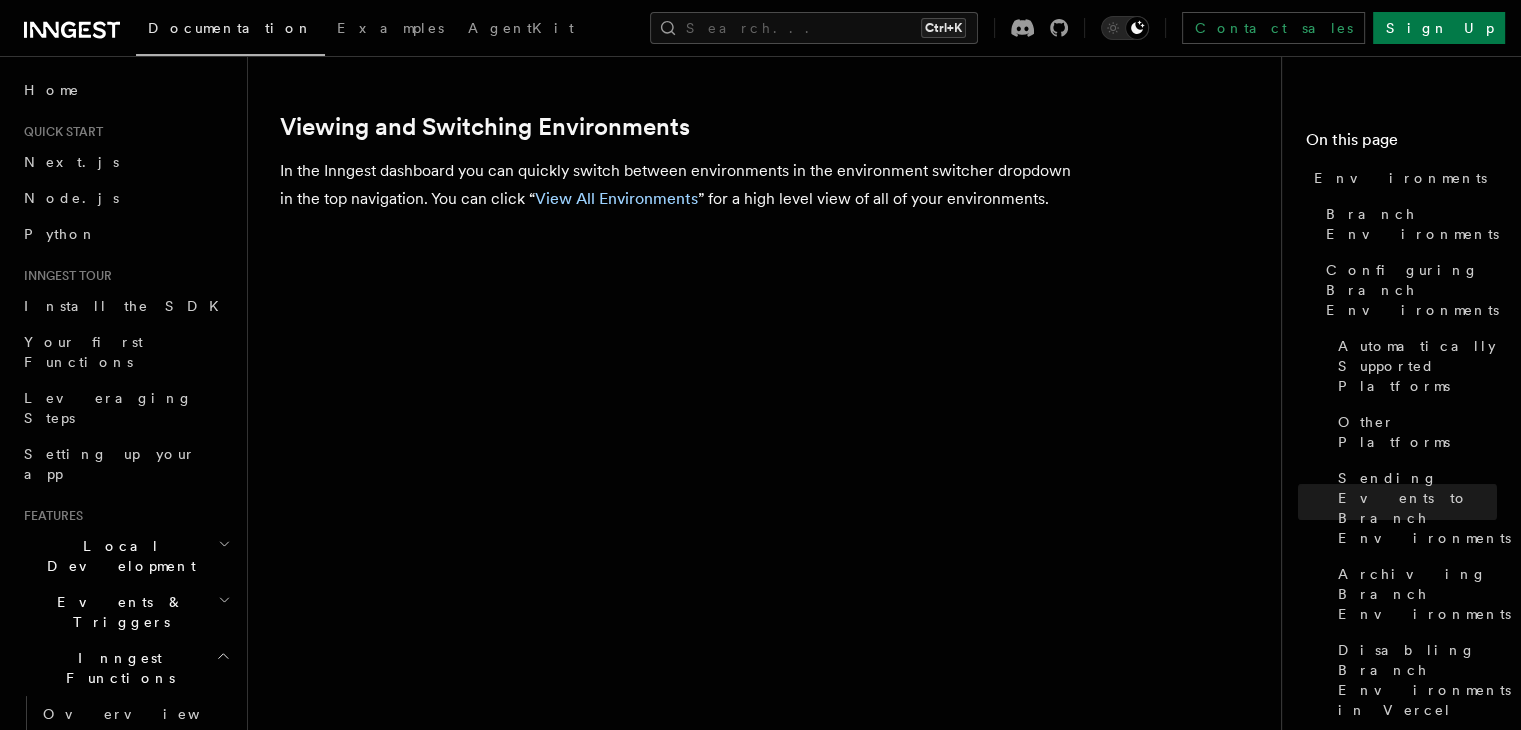 scroll, scrollTop: 4600, scrollLeft: 0, axis: vertical 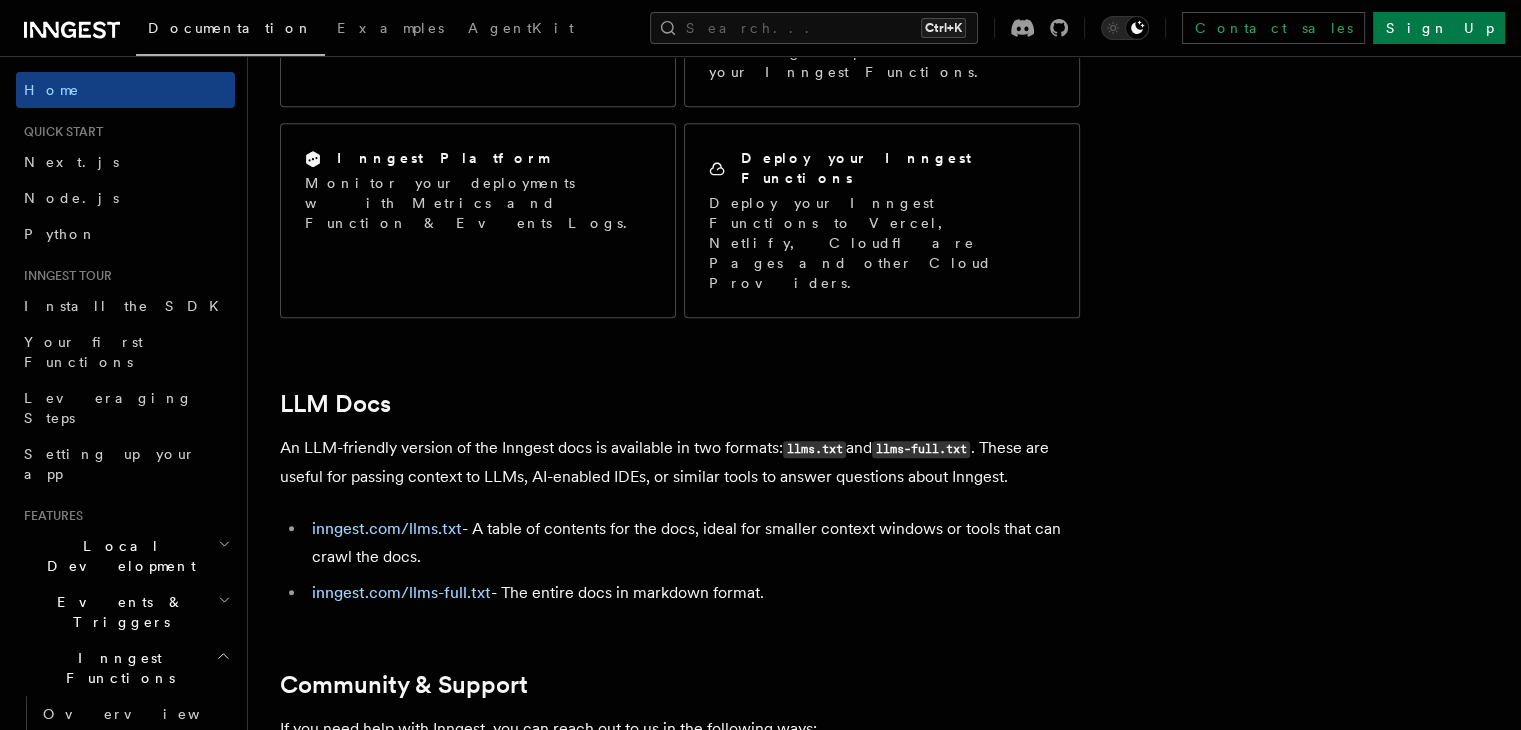 click on "Documentation Examples AgentKit Search... Ctrl+K   Contact sales Sign Up" at bounding box center (760, 28) 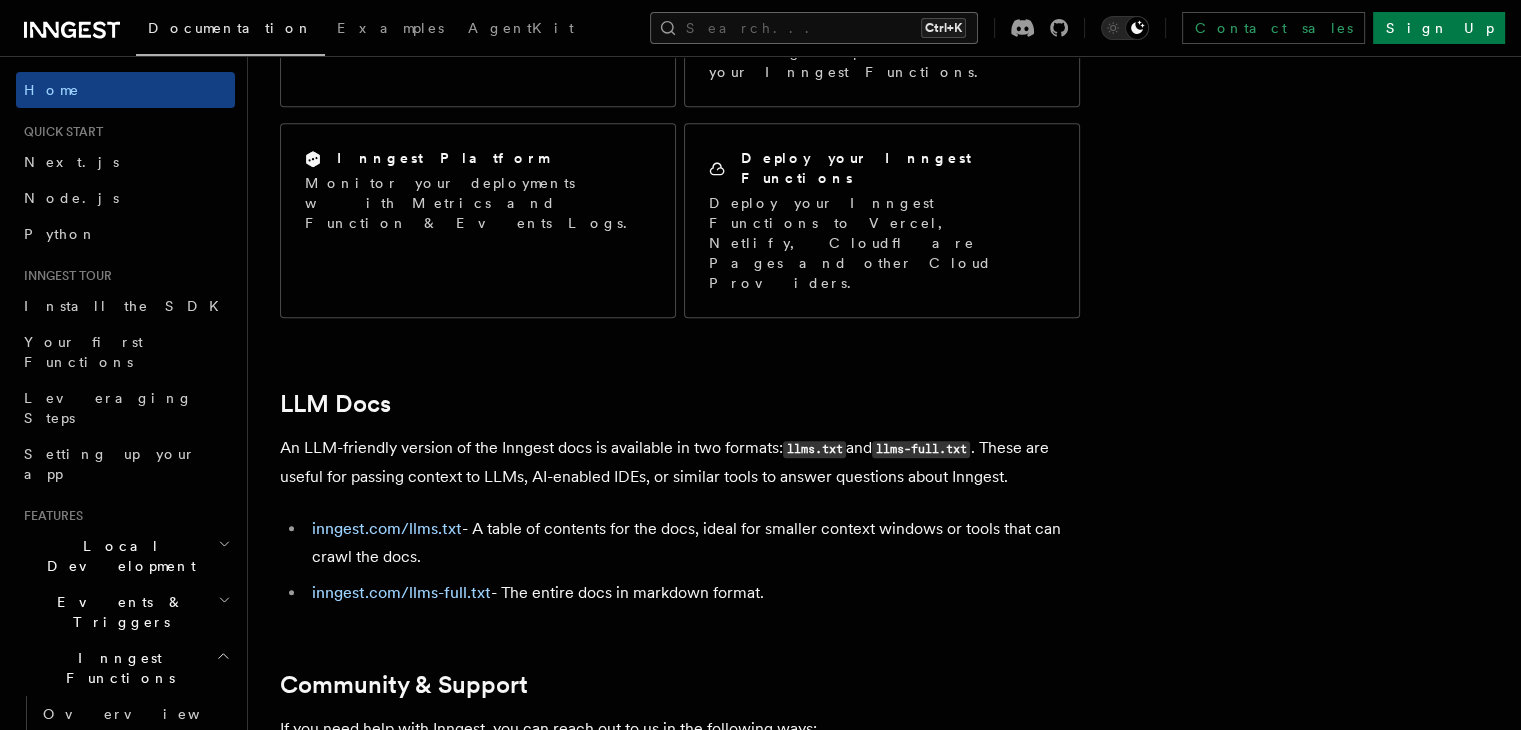 click on "Search... Ctrl+K" at bounding box center [814, 28] 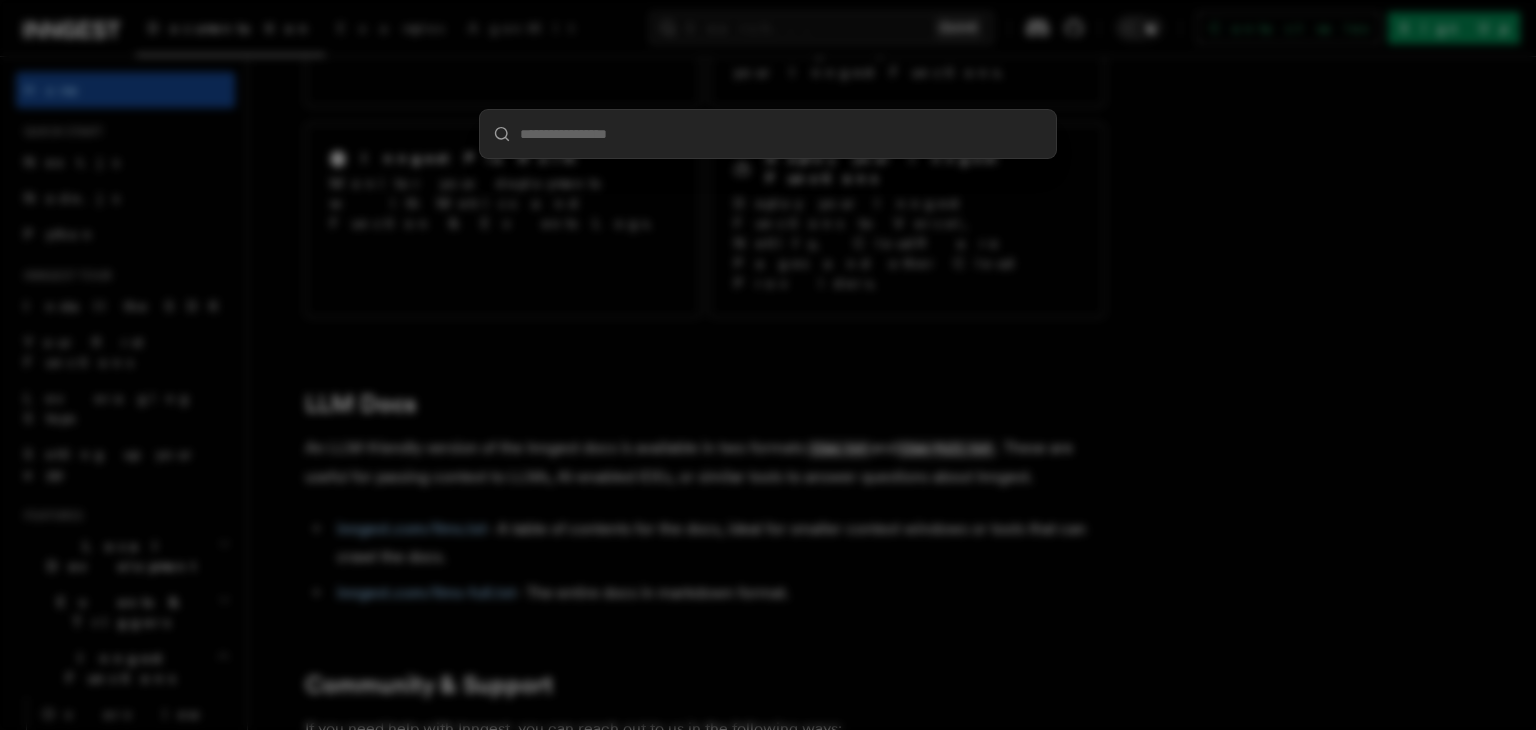 type on "**********" 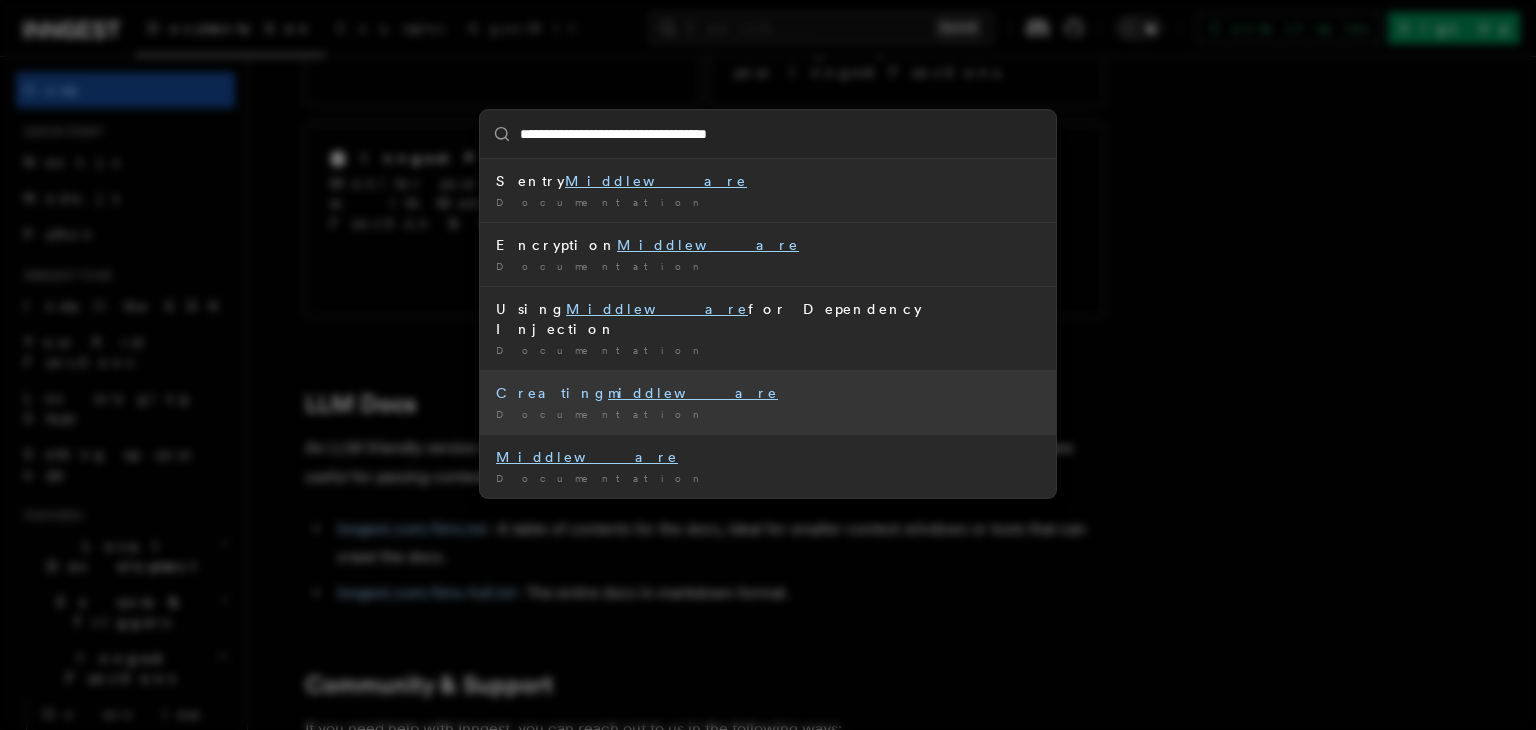 click on "Creating  middleware" at bounding box center [768, 393] 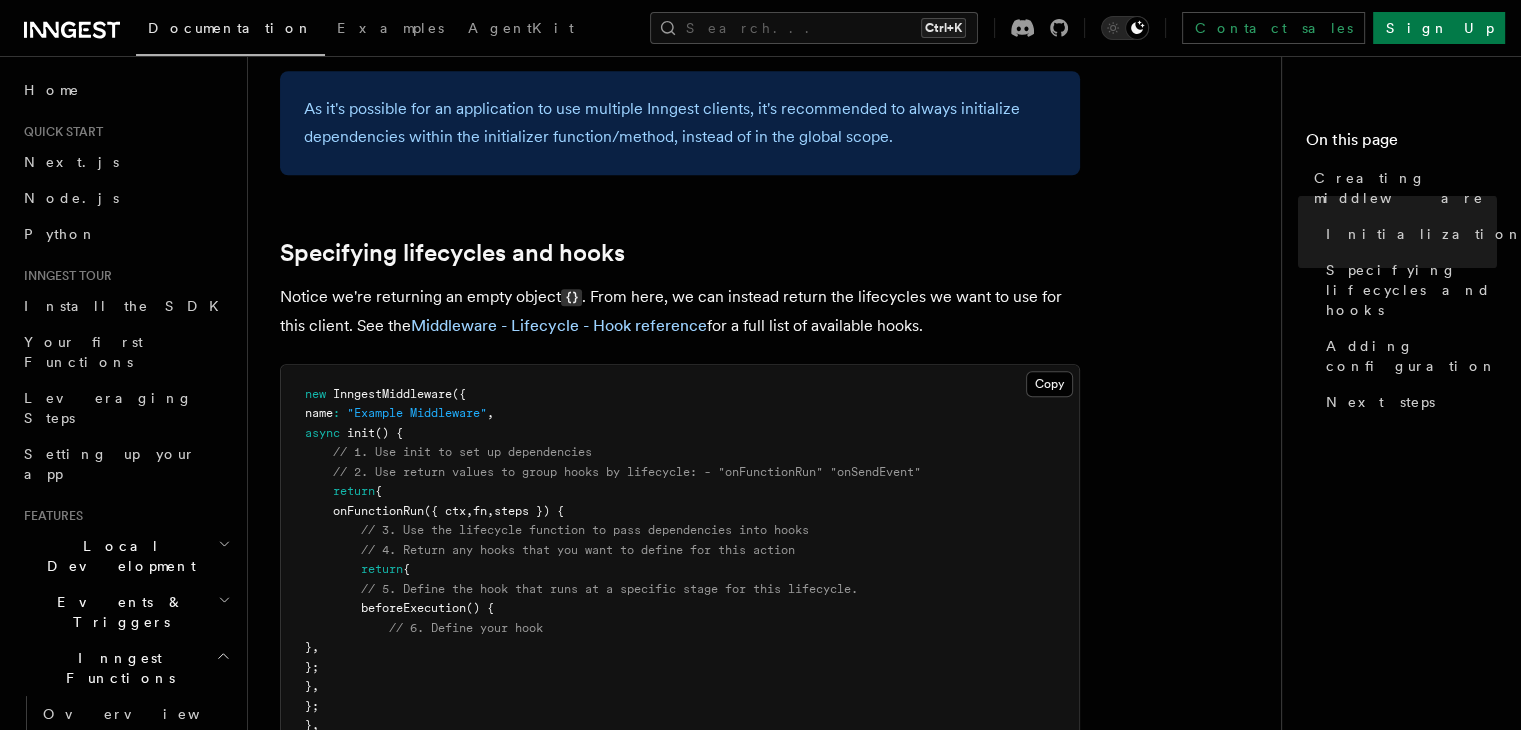 scroll, scrollTop: 1500, scrollLeft: 0, axis: vertical 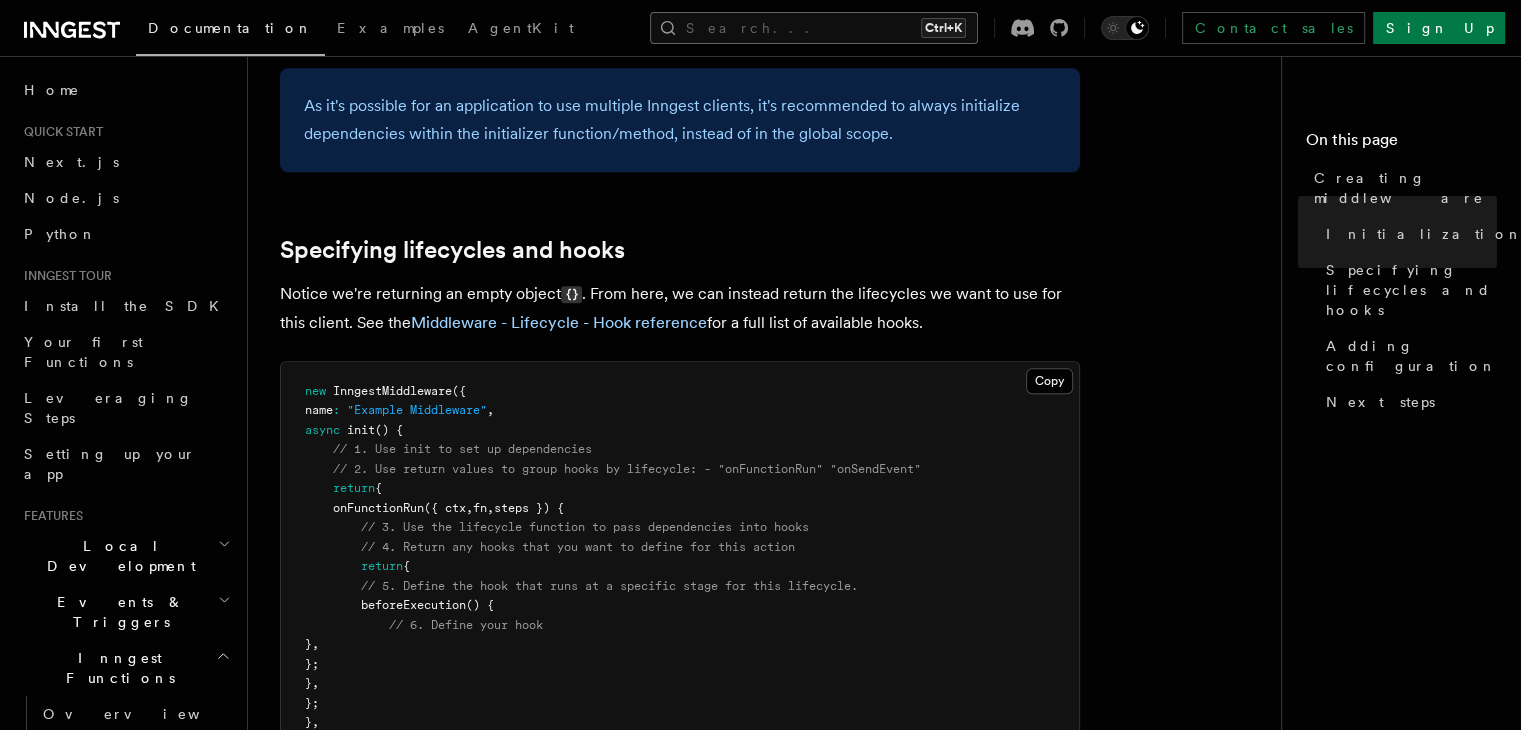 click on "Search... Ctrl+K" at bounding box center (814, 28) 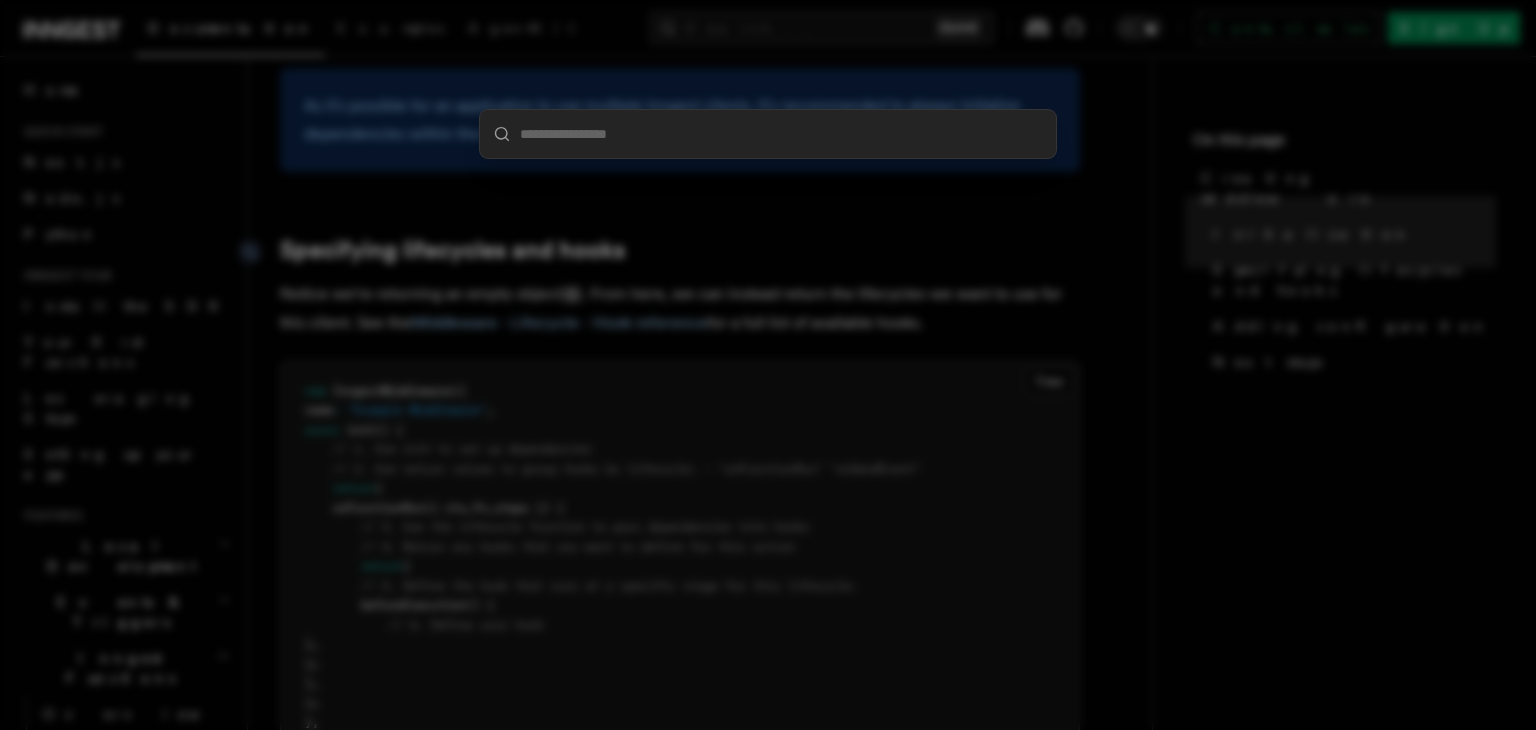 click at bounding box center (768, 365) 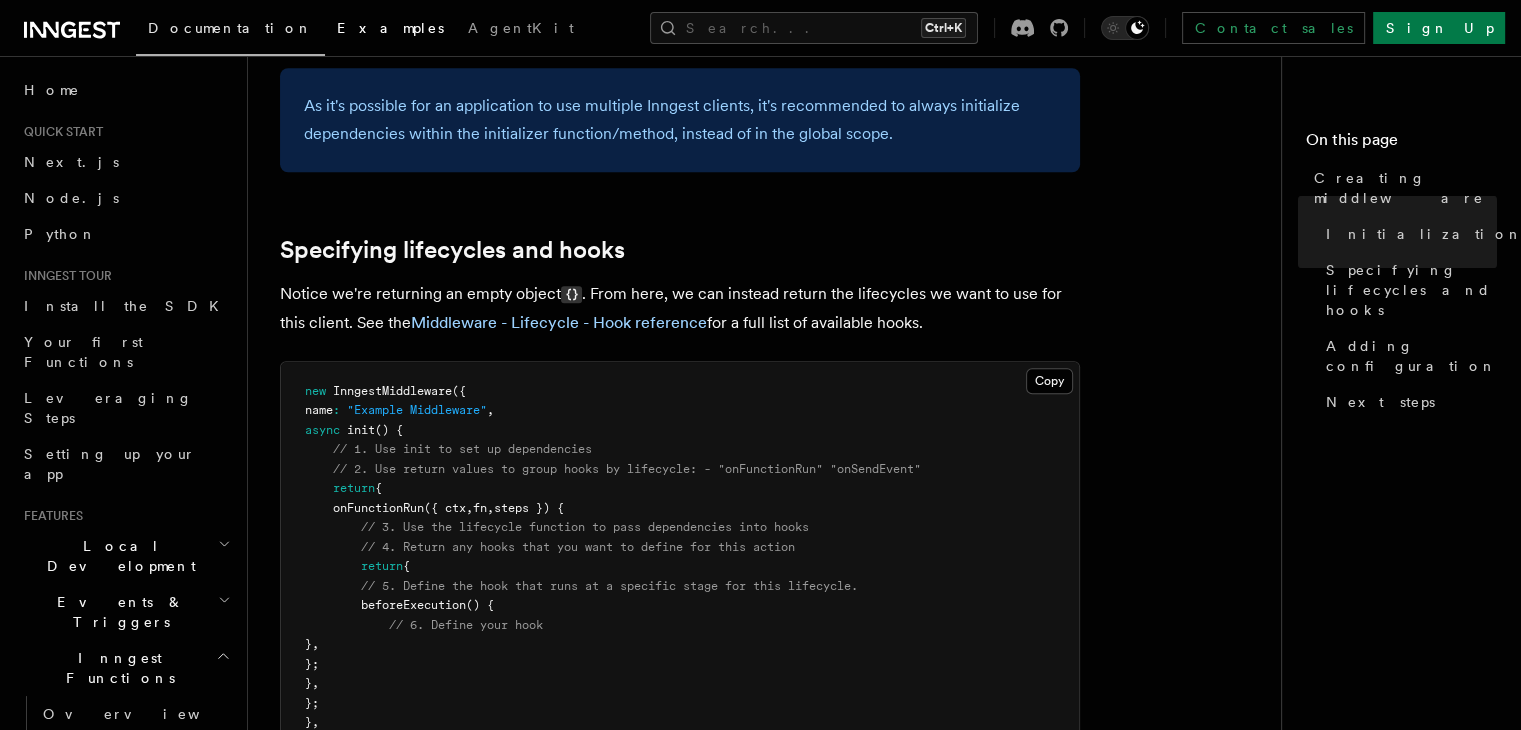 click on "Examples" at bounding box center [390, 28] 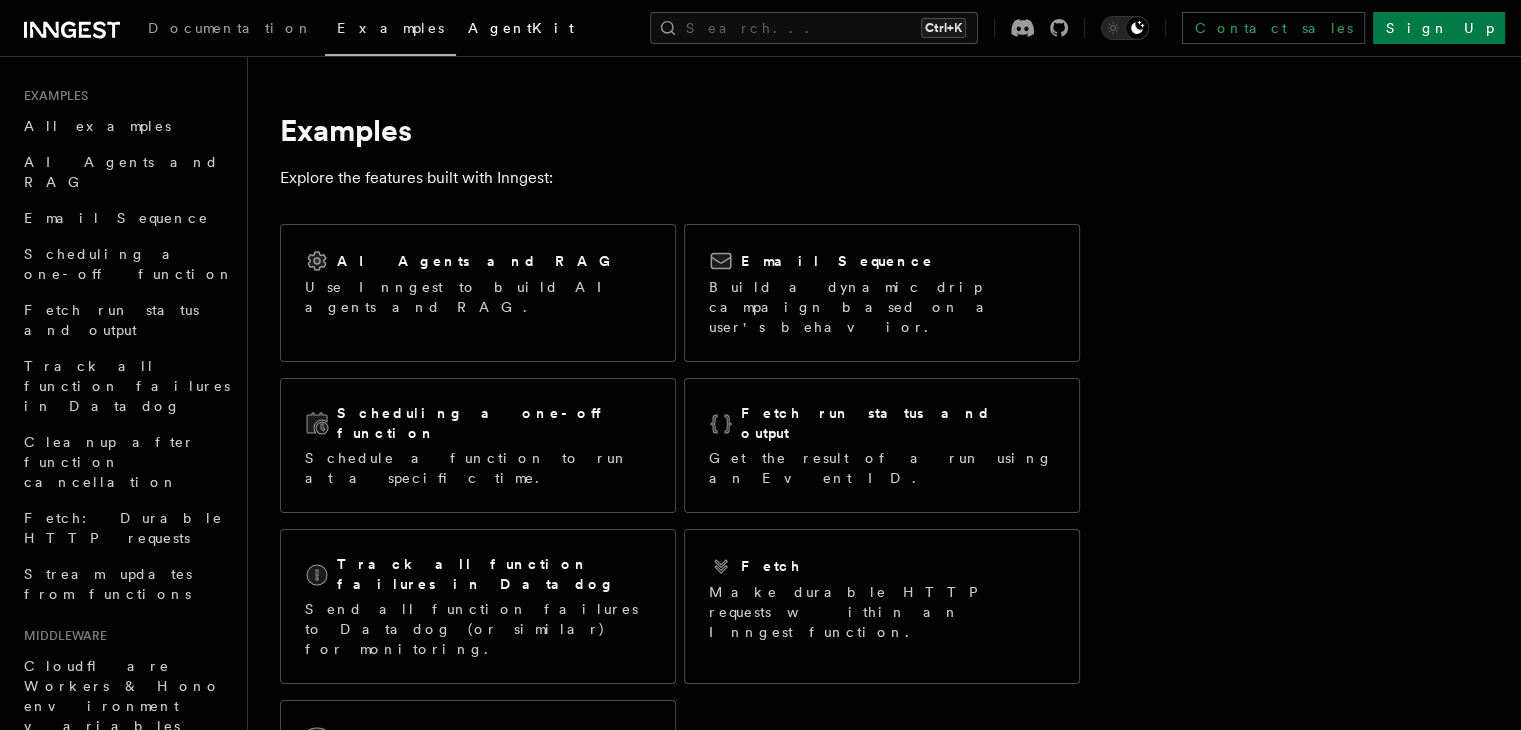 click on "AgentKit" at bounding box center [521, 28] 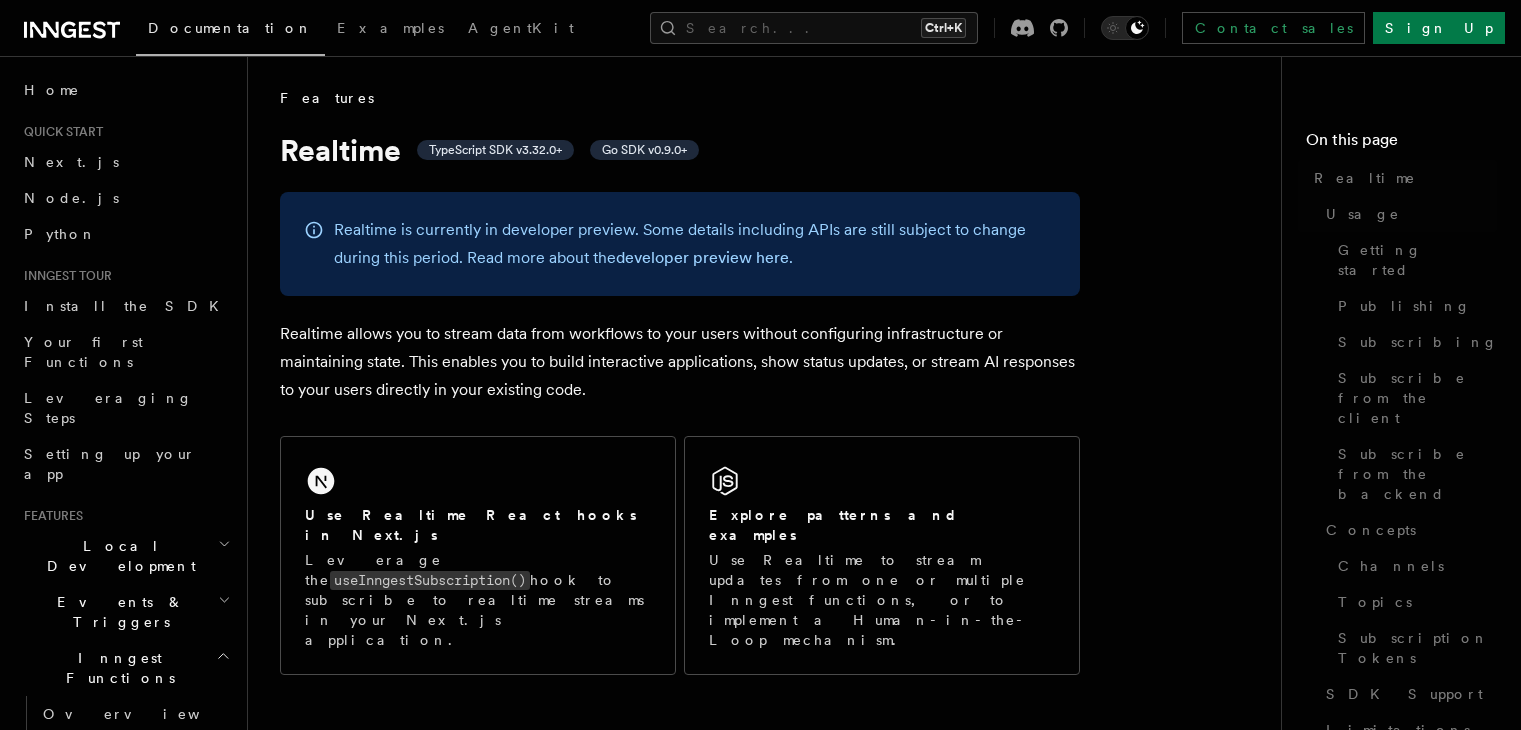 scroll, scrollTop: 0, scrollLeft: 0, axis: both 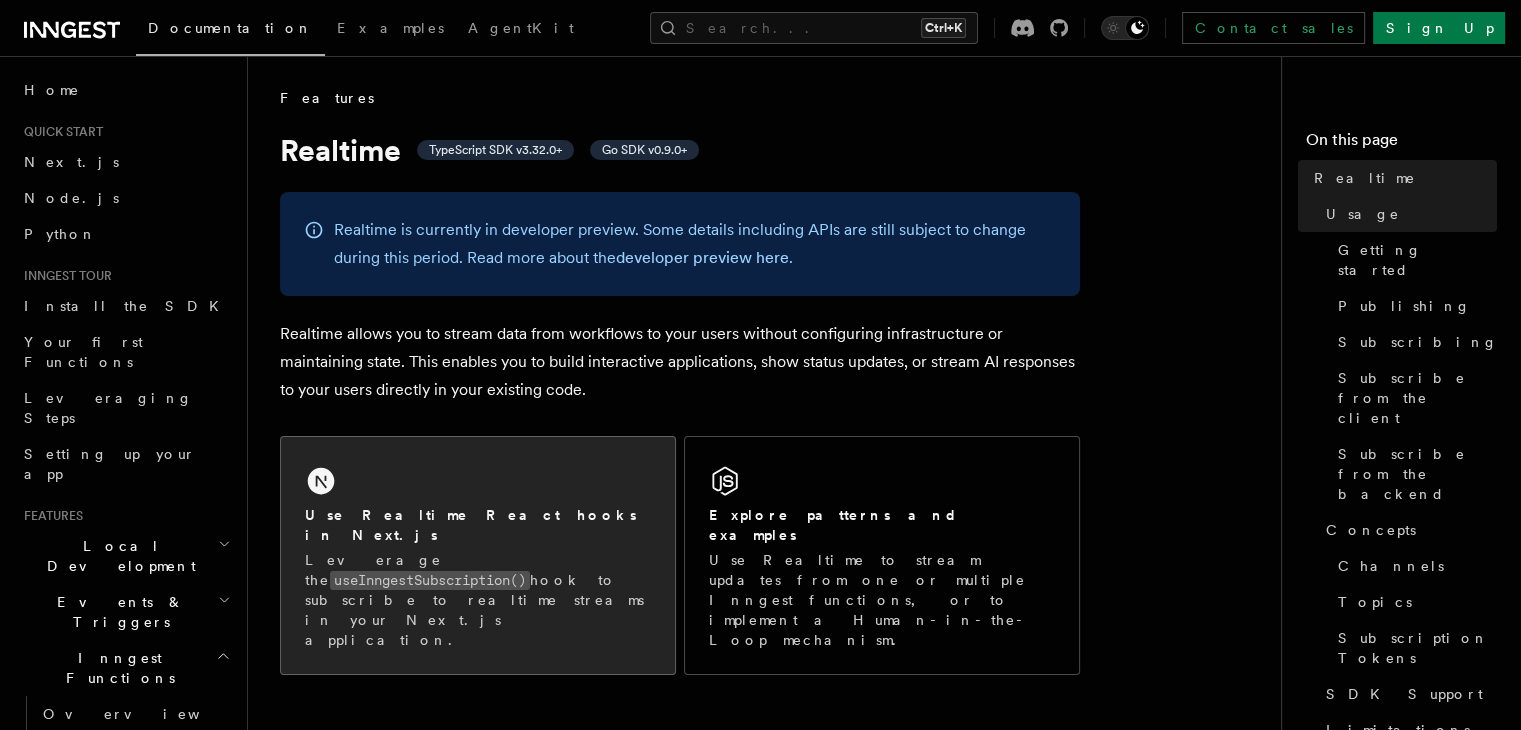 click on "Use Realtime React hooks in Next.js Leverage the  useInngestSubscription()  hook to subscribe to realtime streams in your Next.js application." at bounding box center [478, 555] 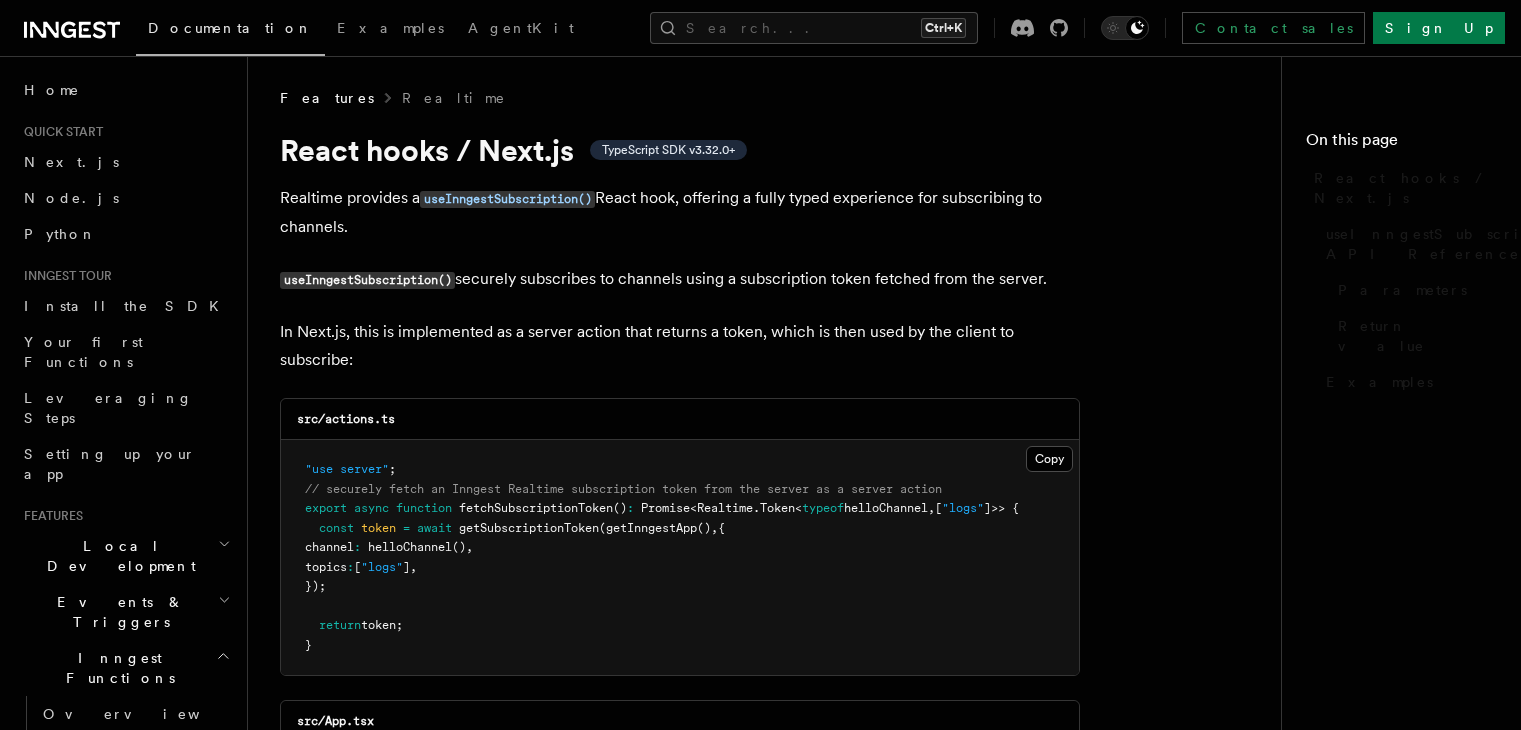 scroll, scrollTop: 0, scrollLeft: 0, axis: both 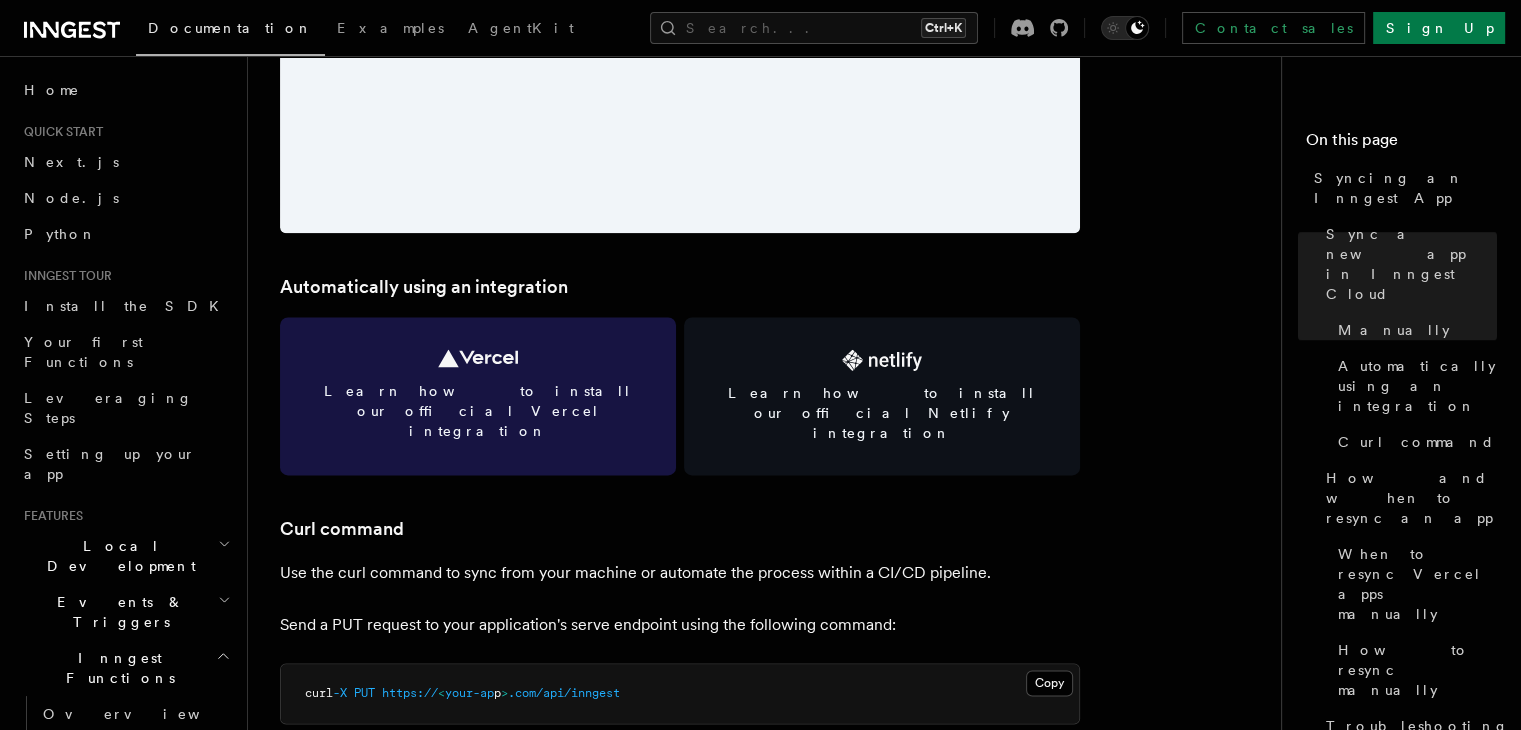 click on "Learn how to install our official Vercel integration" at bounding box center [478, 411] 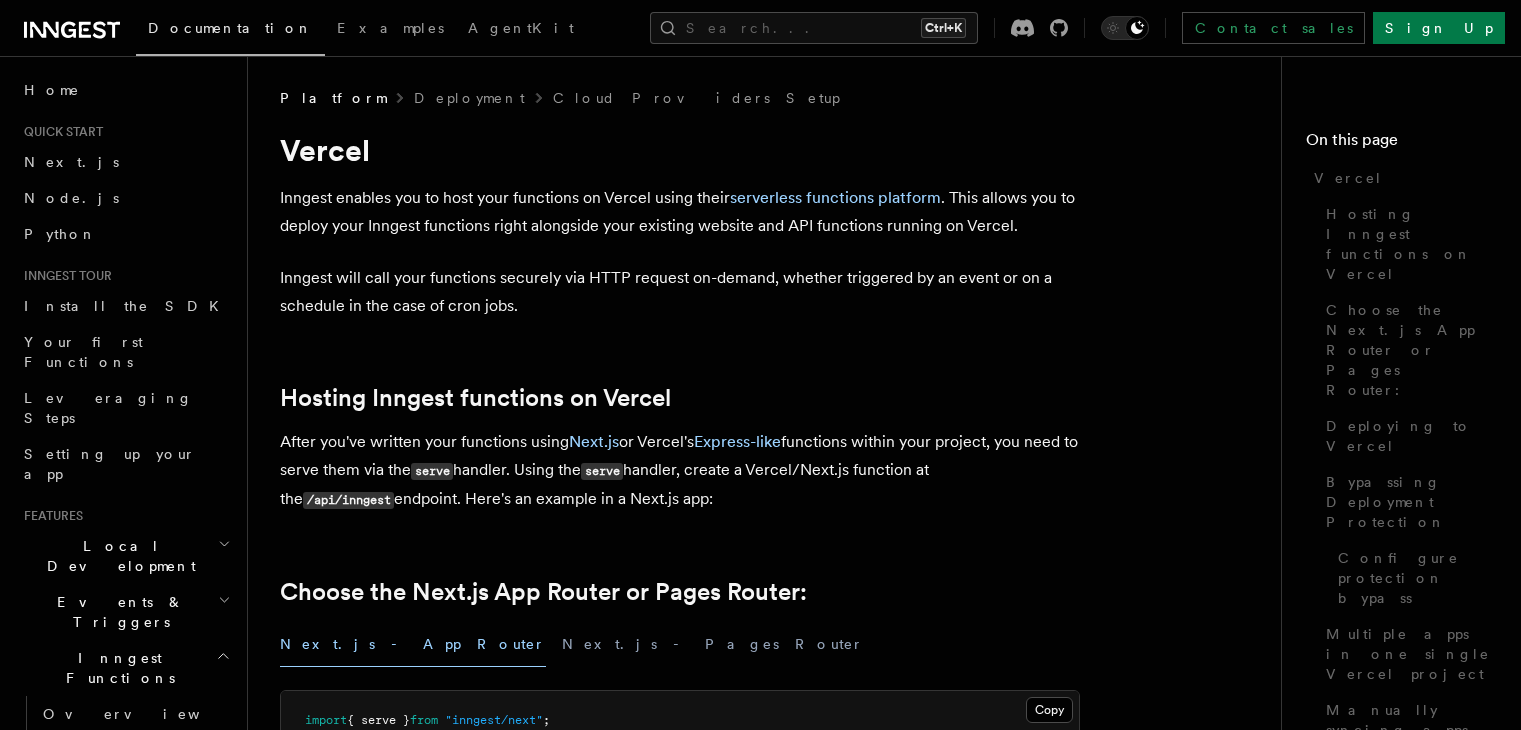 scroll, scrollTop: 0, scrollLeft: 0, axis: both 